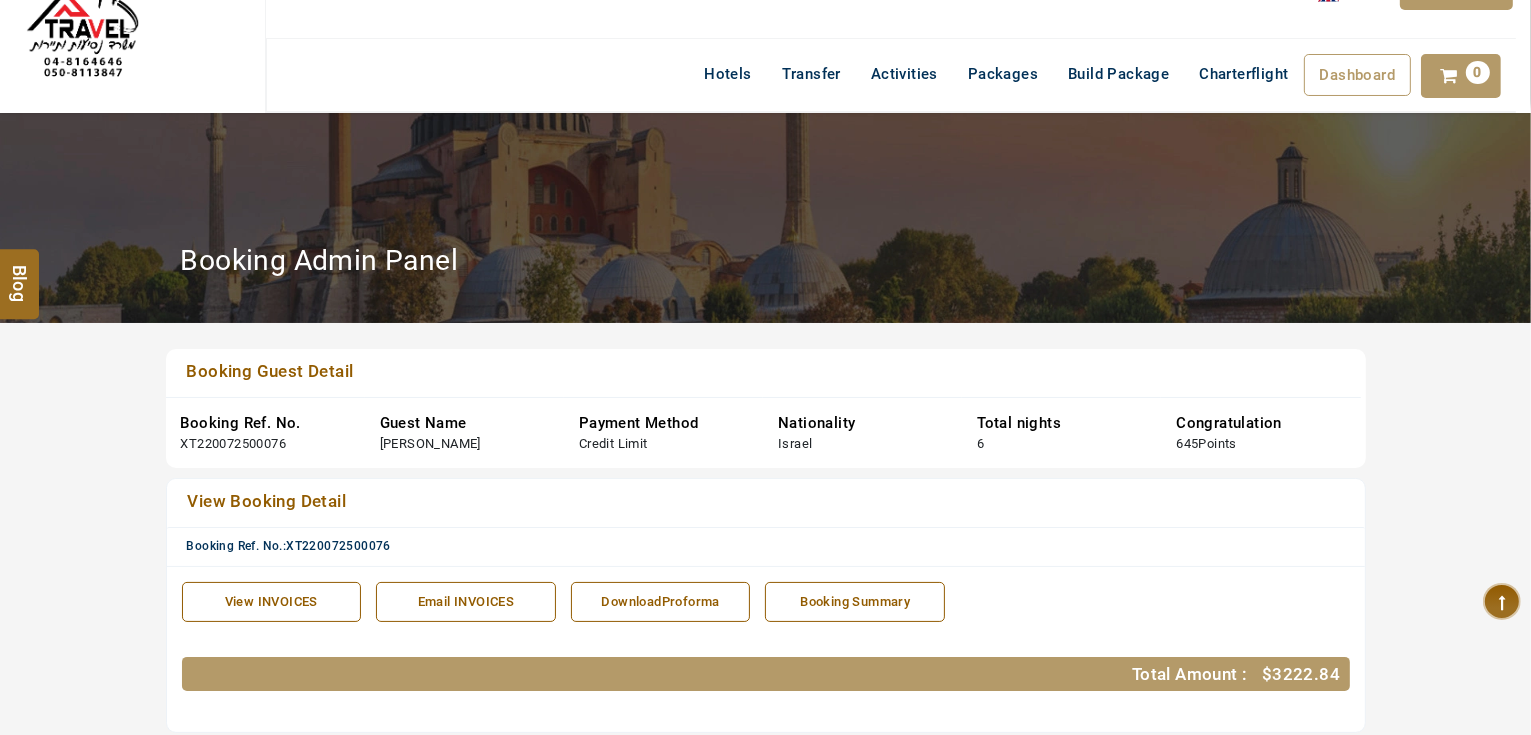 scroll, scrollTop: 0, scrollLeft: 0, axis: both 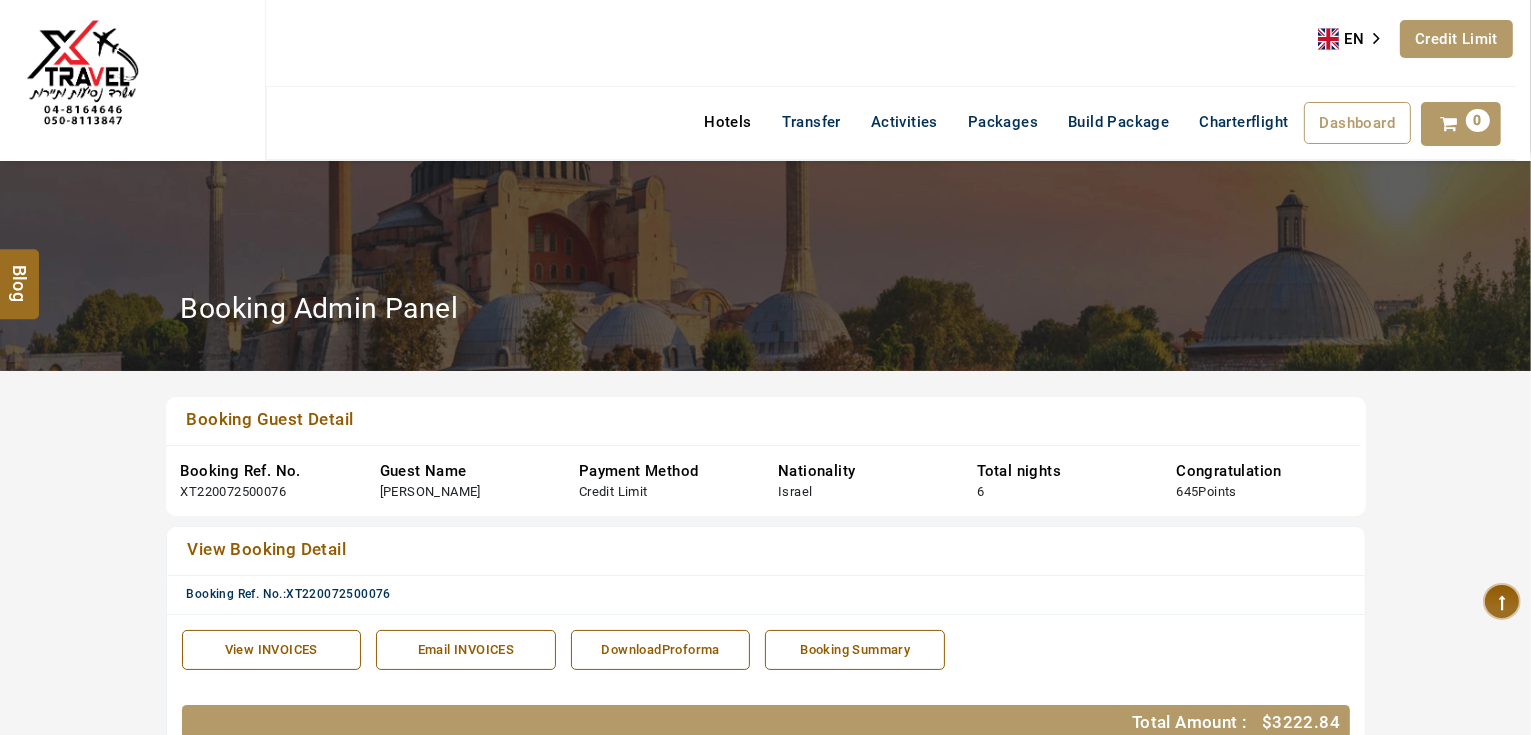 click on "Hotels" at bounding box center [727, 122] 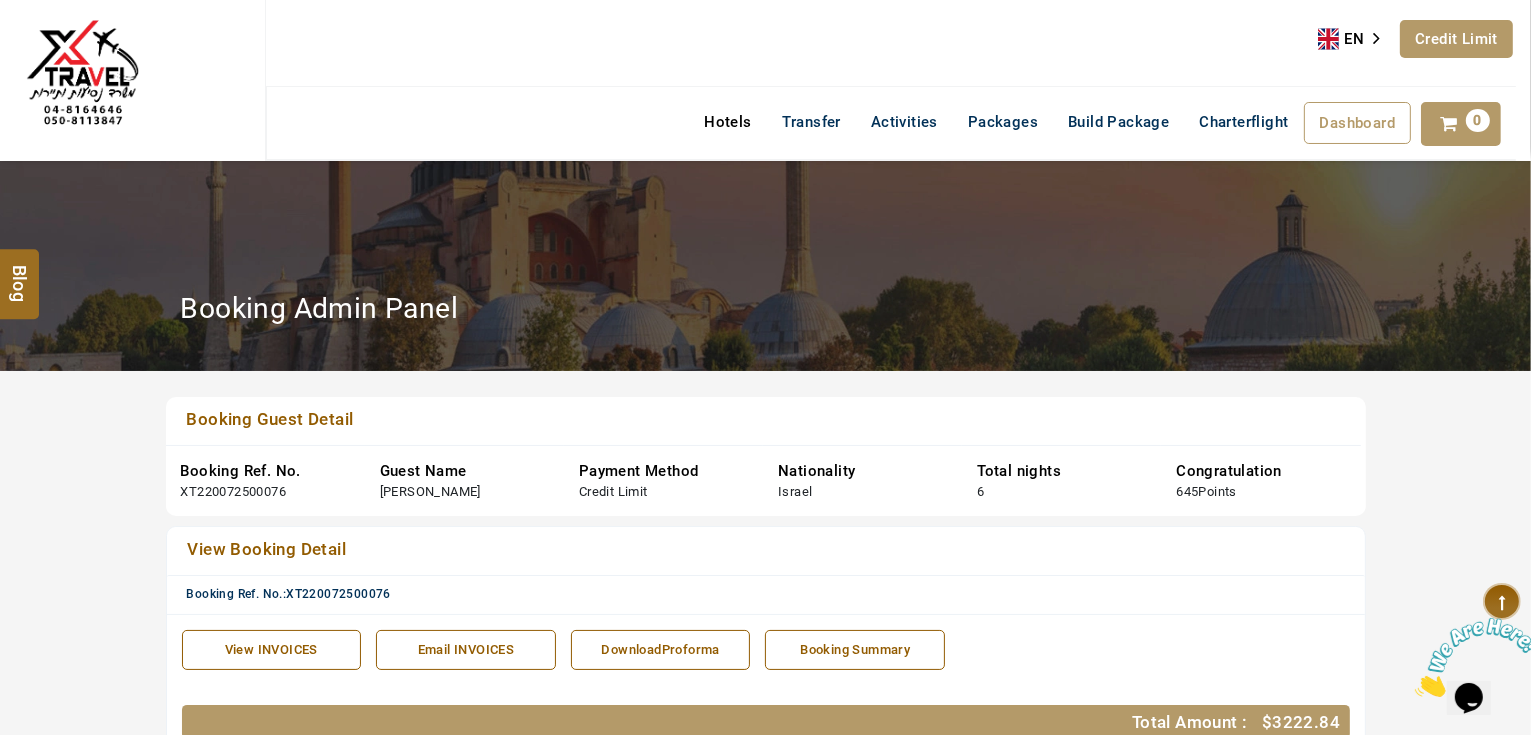 scroll, scrollTop: 0, scrollLeft: 0, axis: both 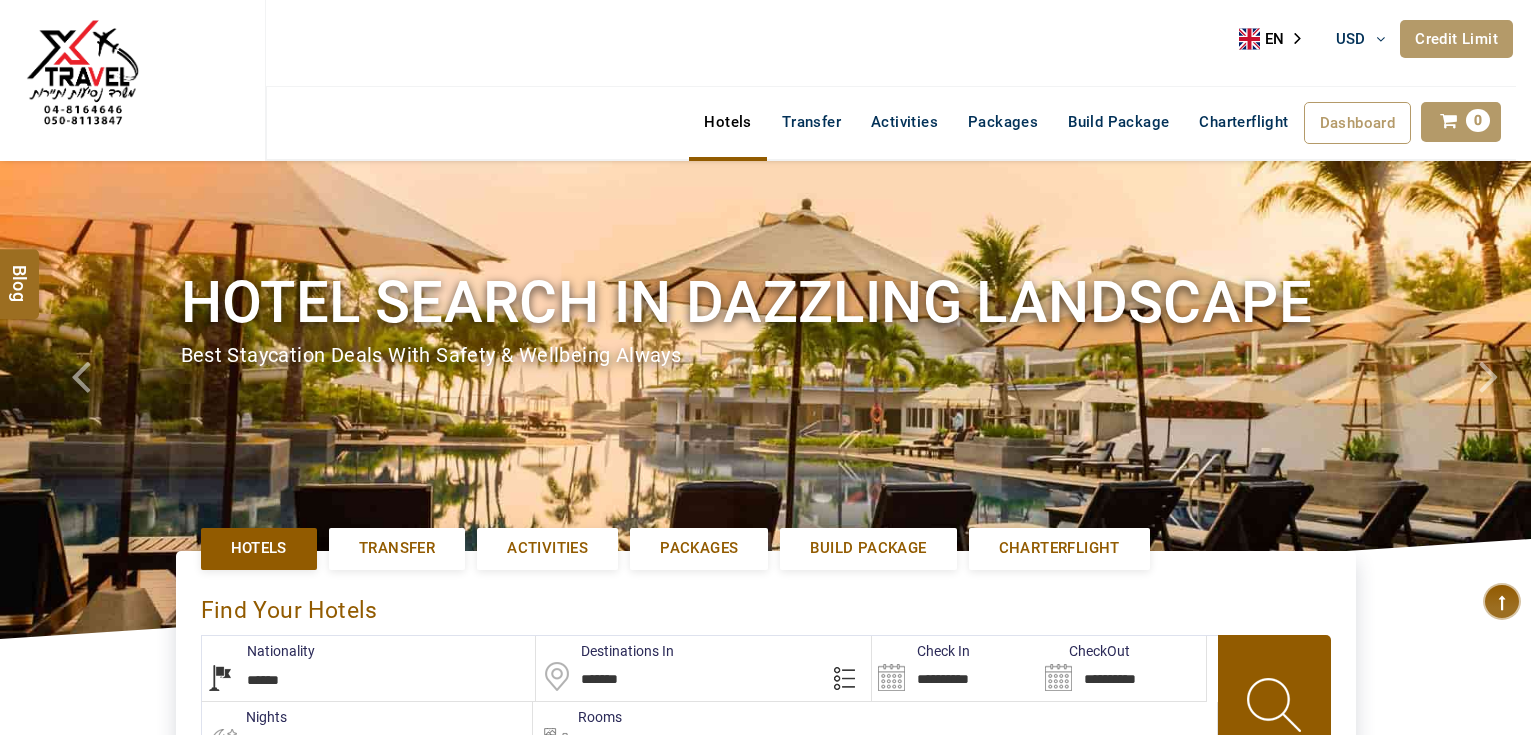 select on "******" 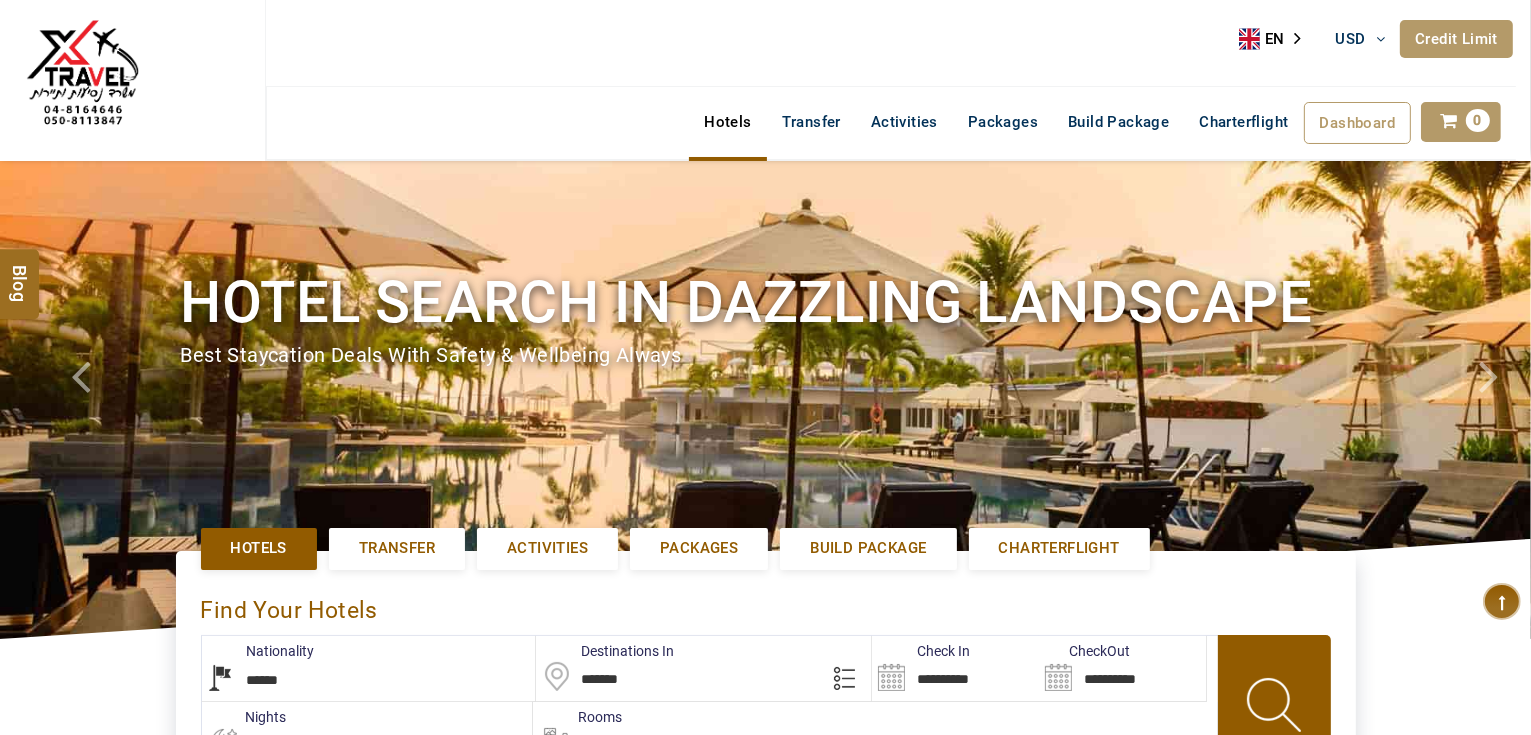 scroll, scrollTop: 320, scrollLeft: 0, axis: vertical 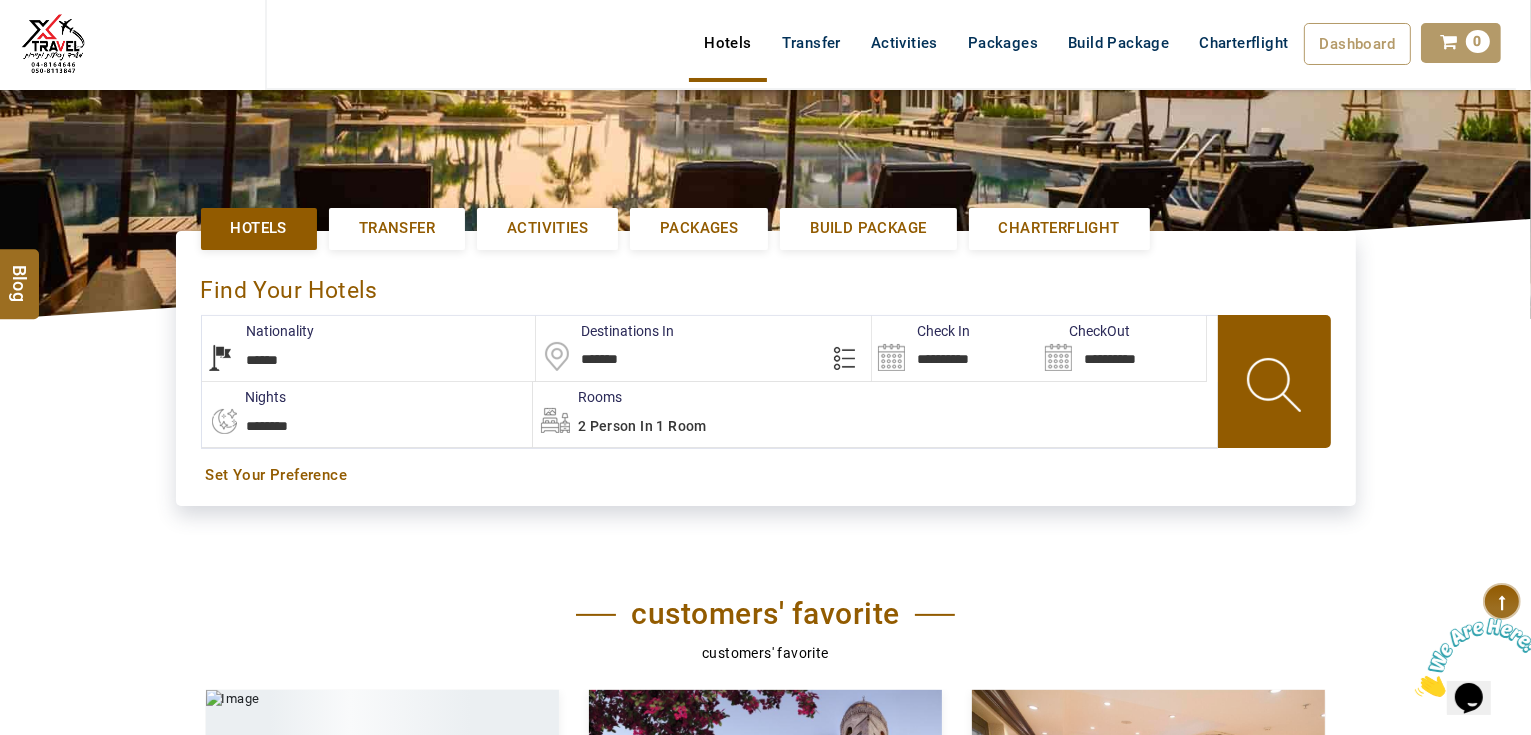 click on "**********" at bounding box center [955, 348] 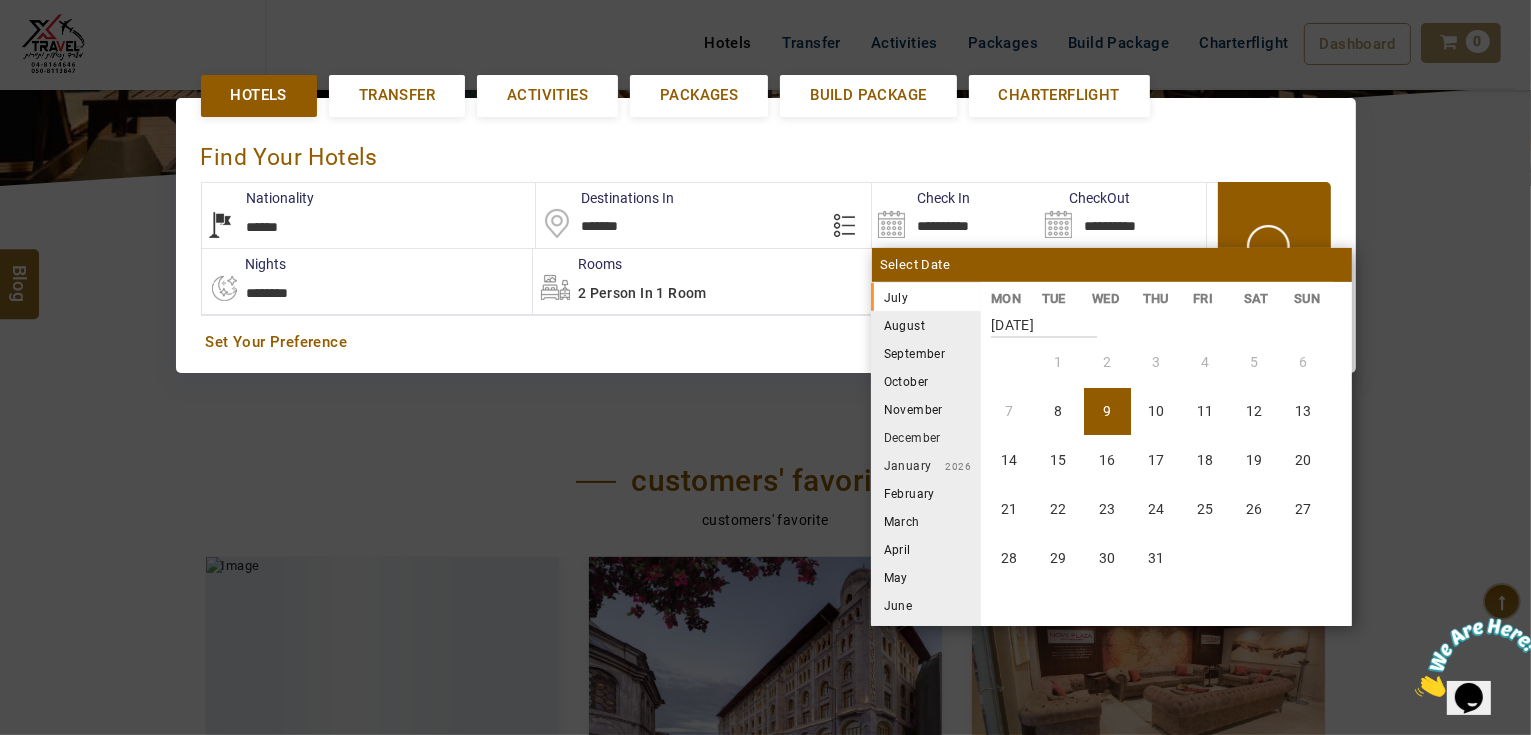 scroll, scrollTop: 460, scrollLeft: 0, axis: vertical 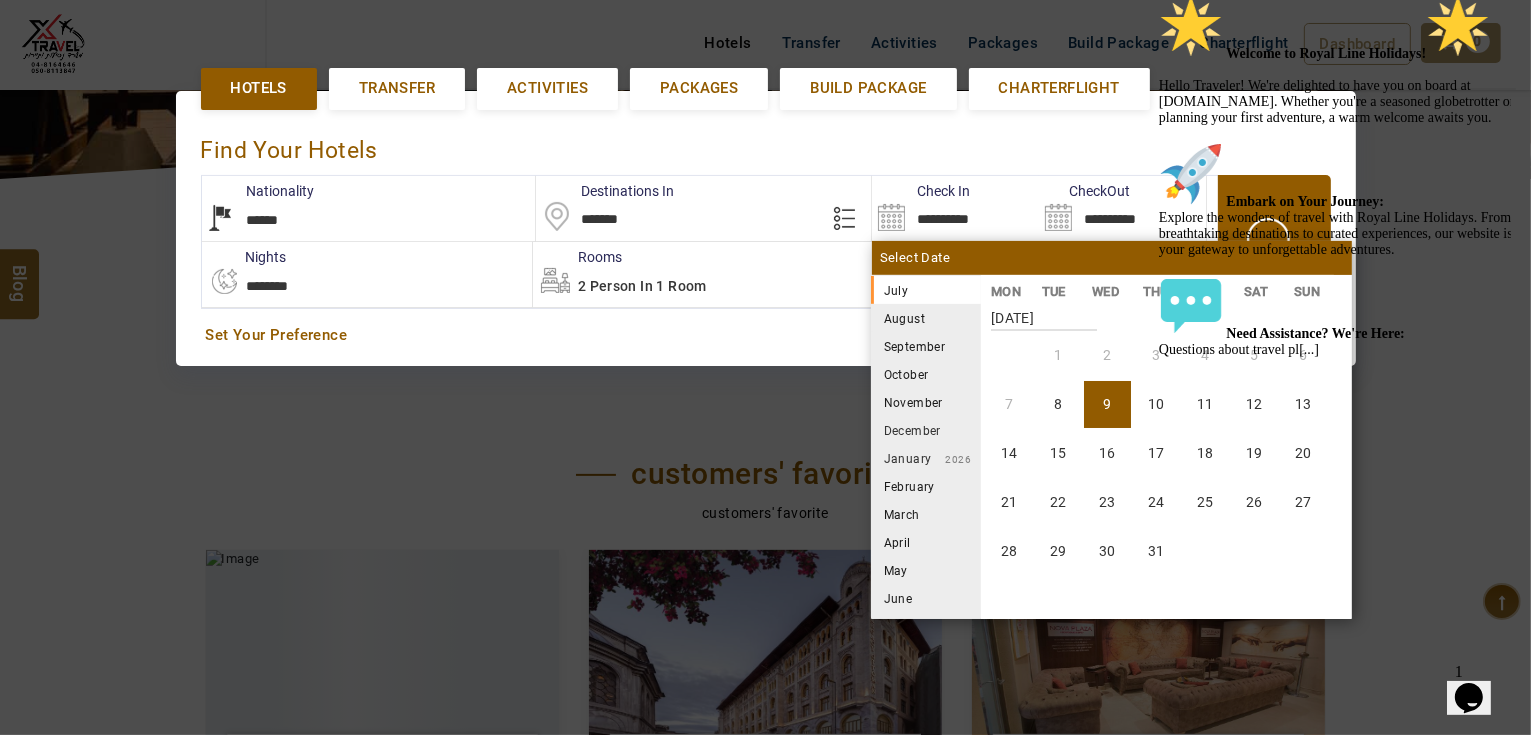click on "September" at bounding box center [926, 346] 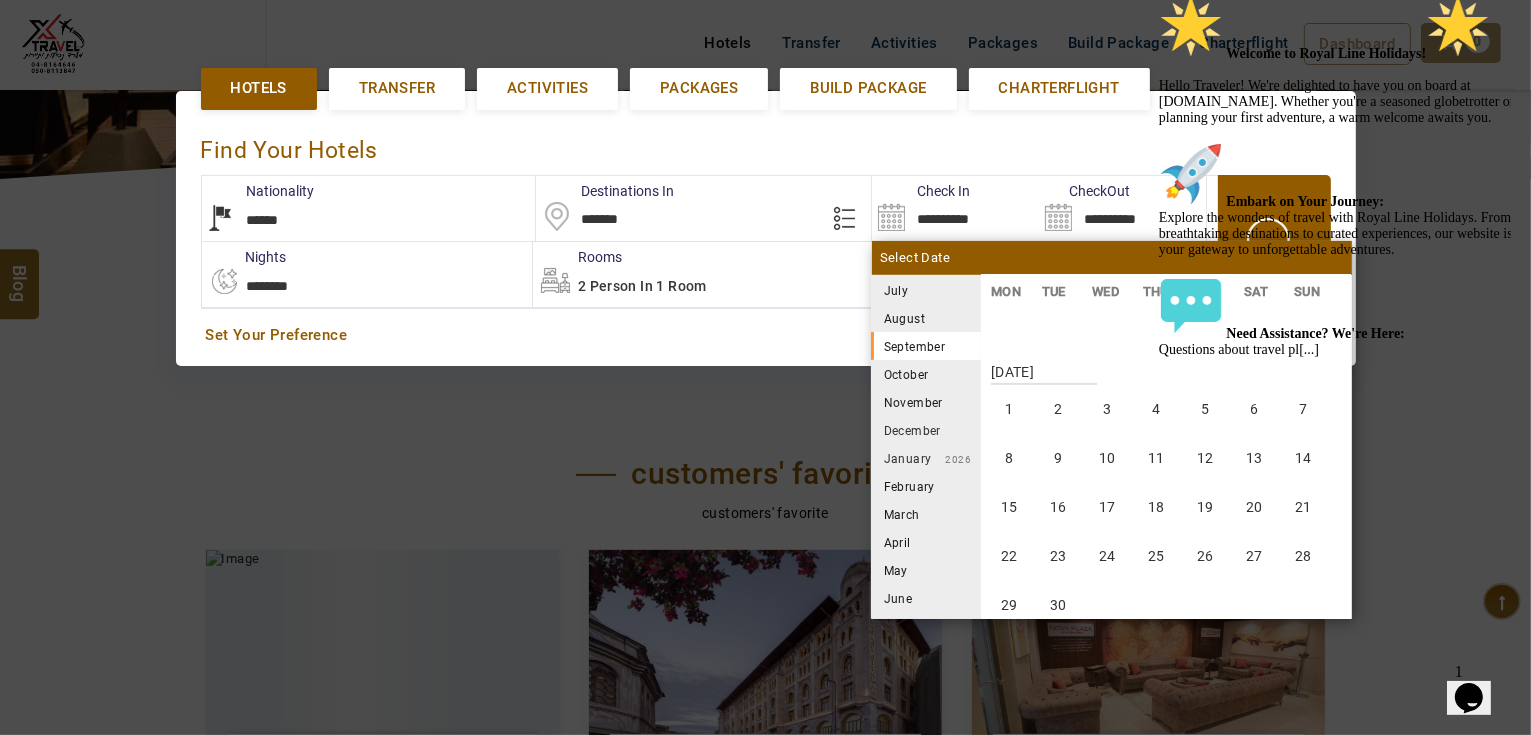 scroll, scrollTop: 740, scrollLeft: 0, axis: vertical 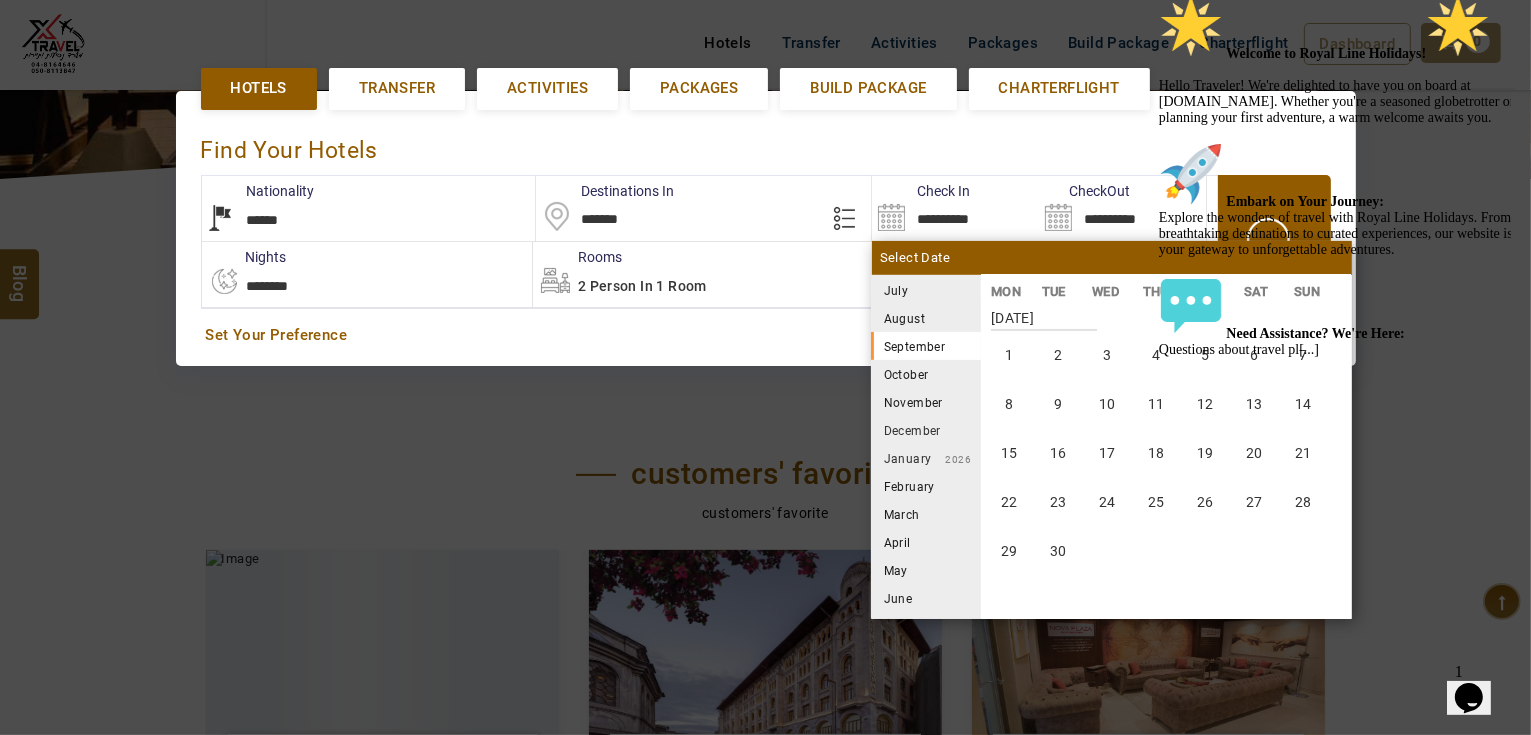 click at bounding box center [1158, -6] 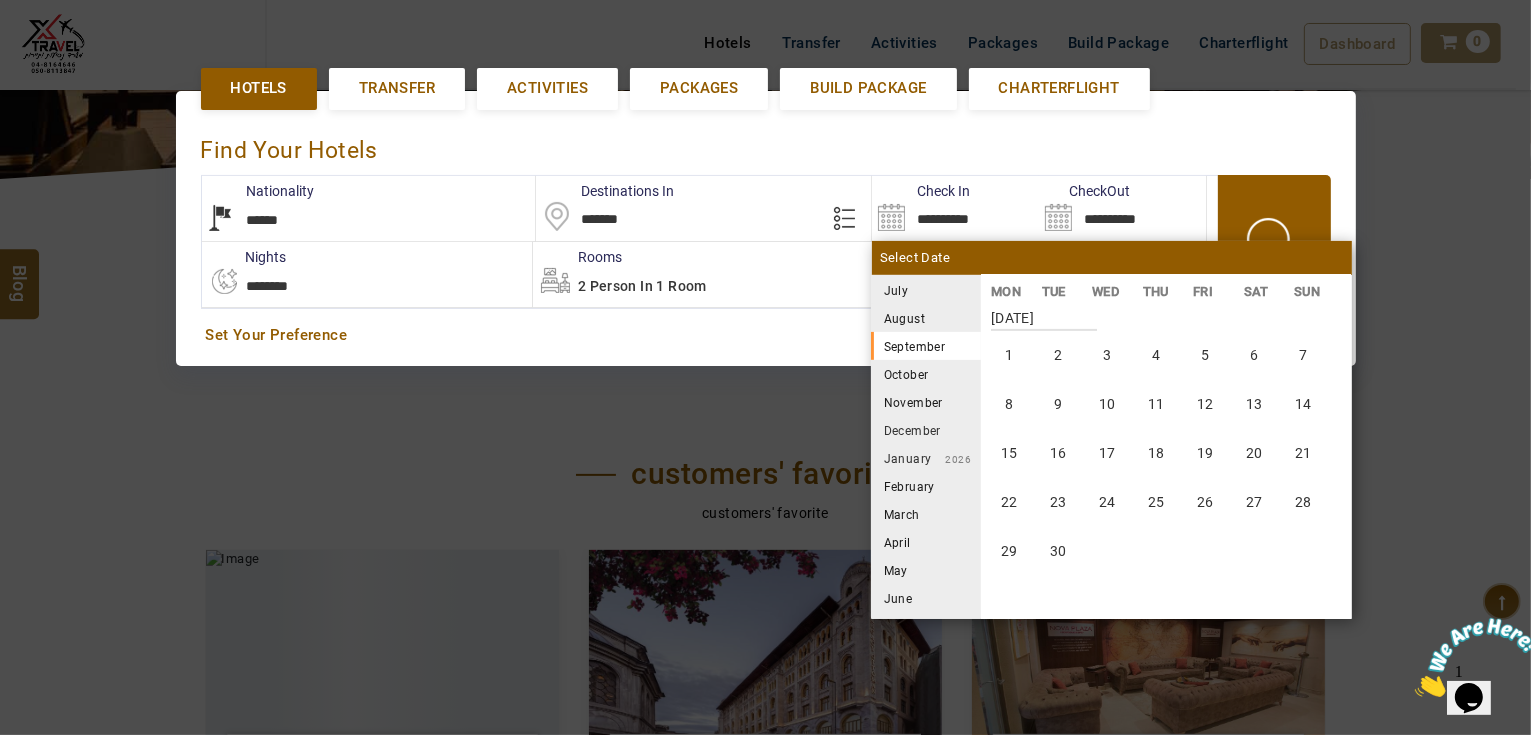click on "August" at bounding box center (926, 318) 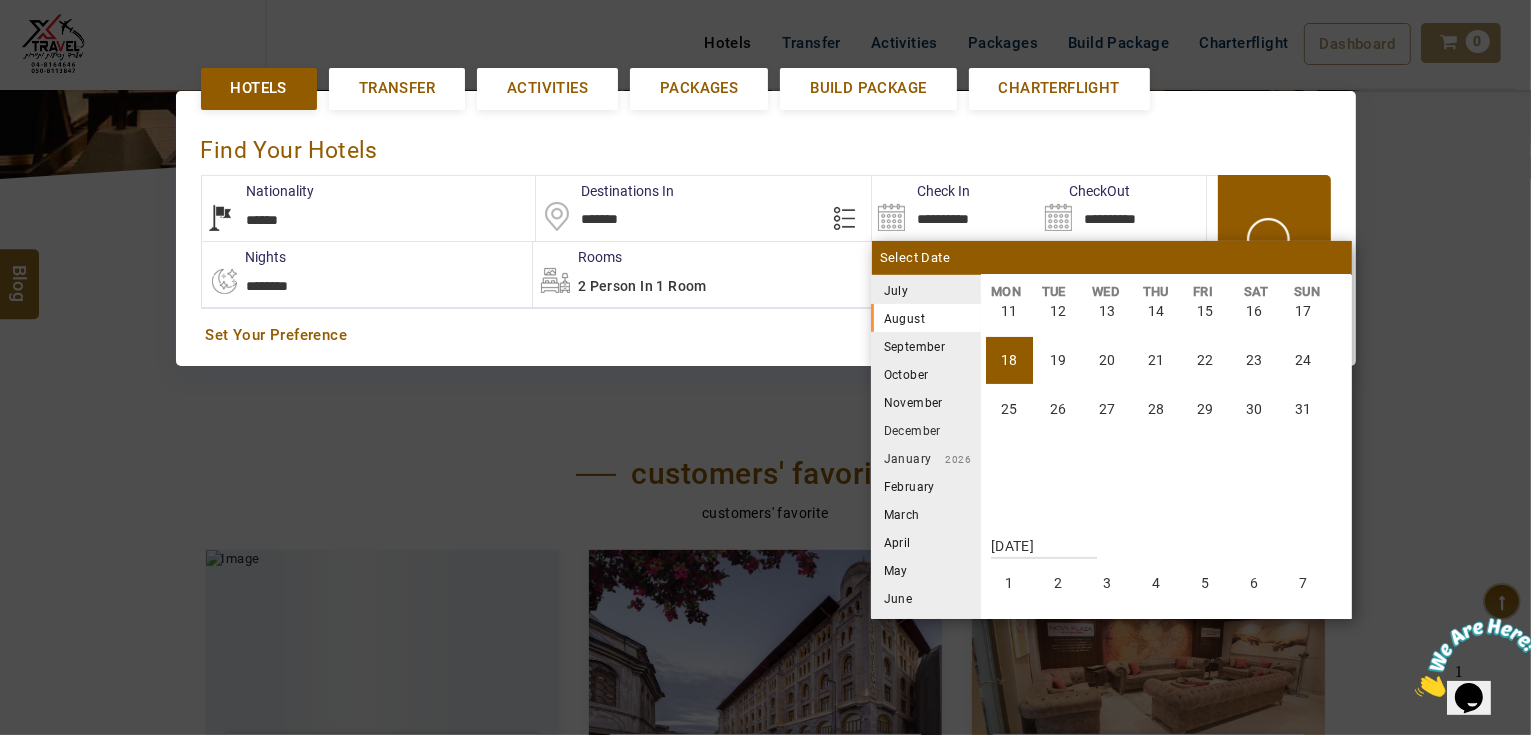 scroll, scrollTop: 370, scrollLeft: 0, axis: vertical 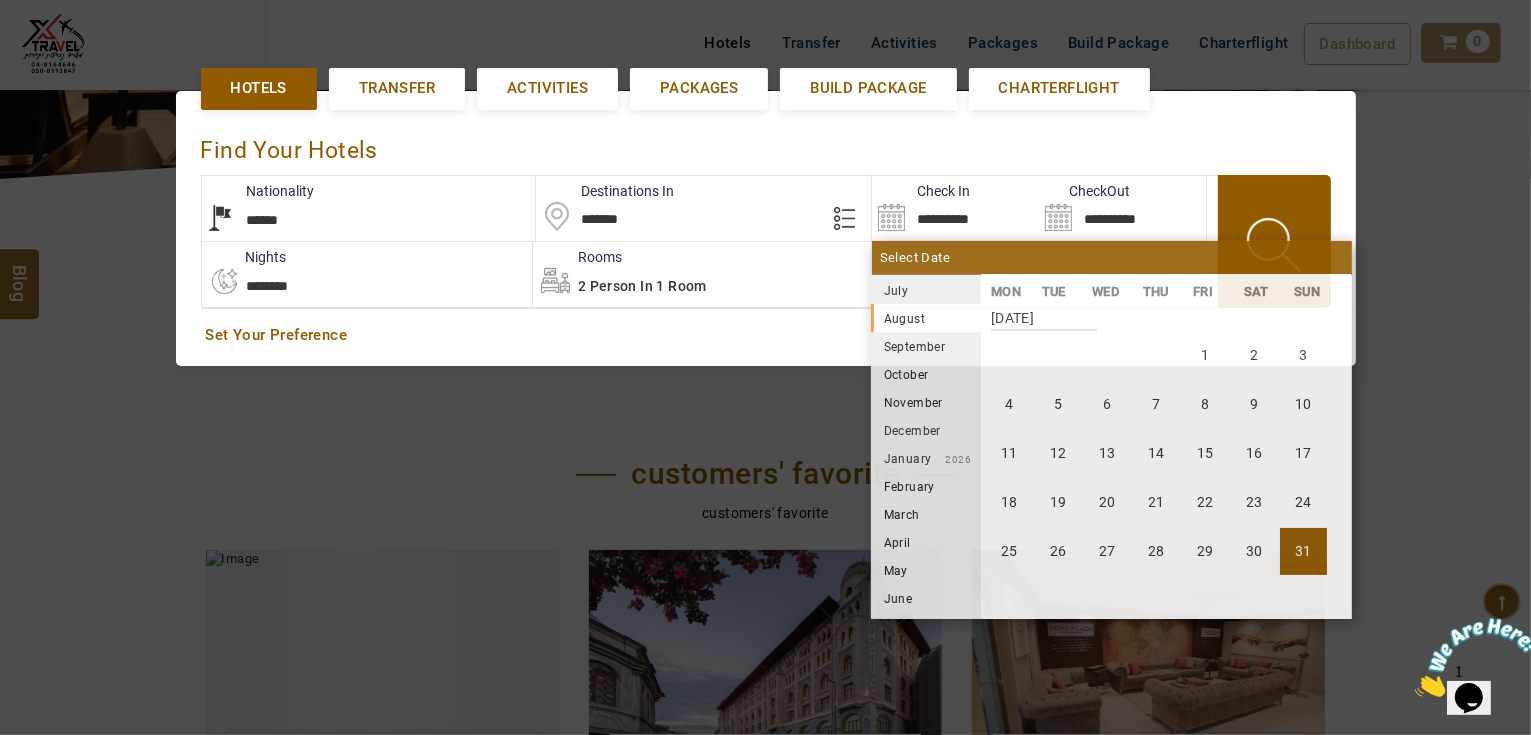 click on "31" at bounding box center (1303, 551) 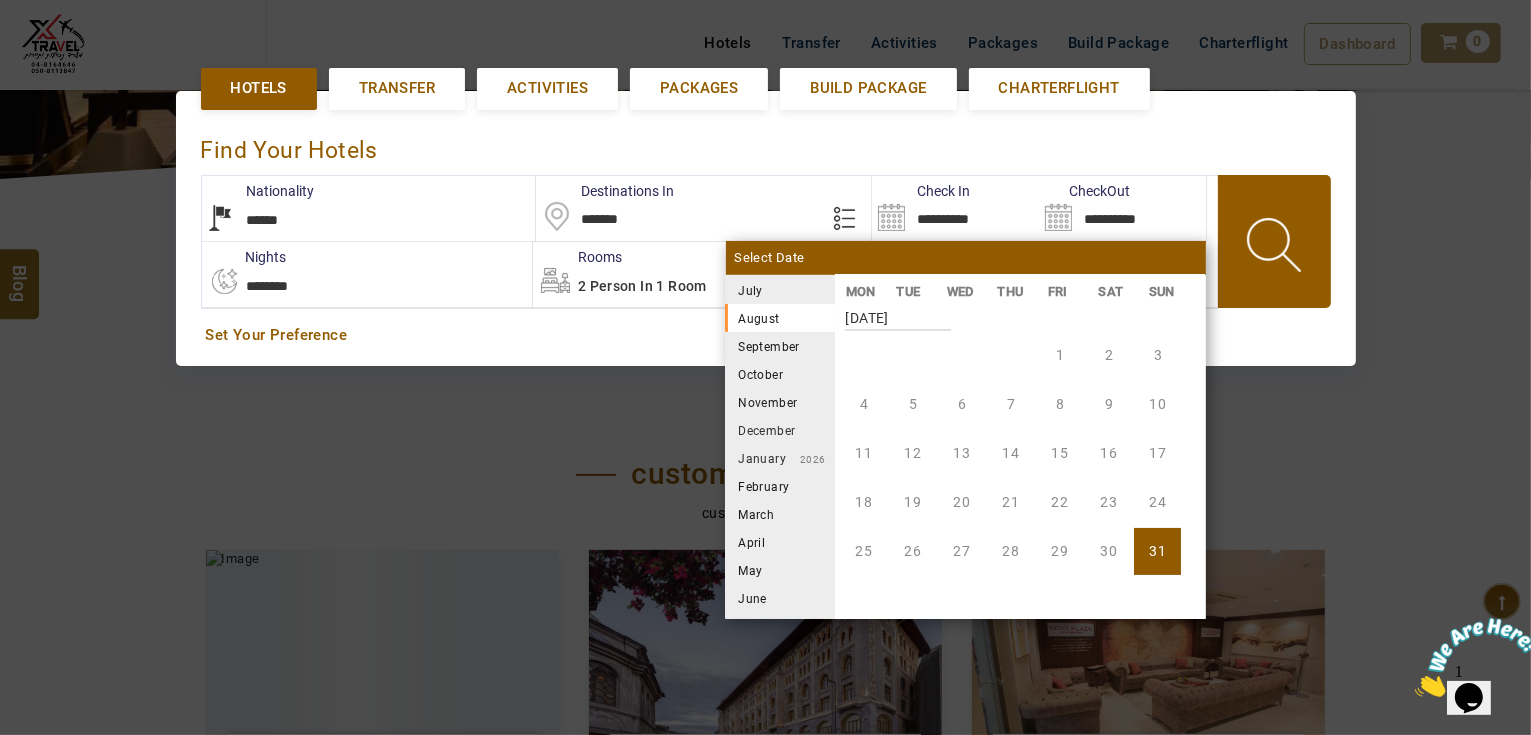 click on "September" at bounding box center (780, 346) 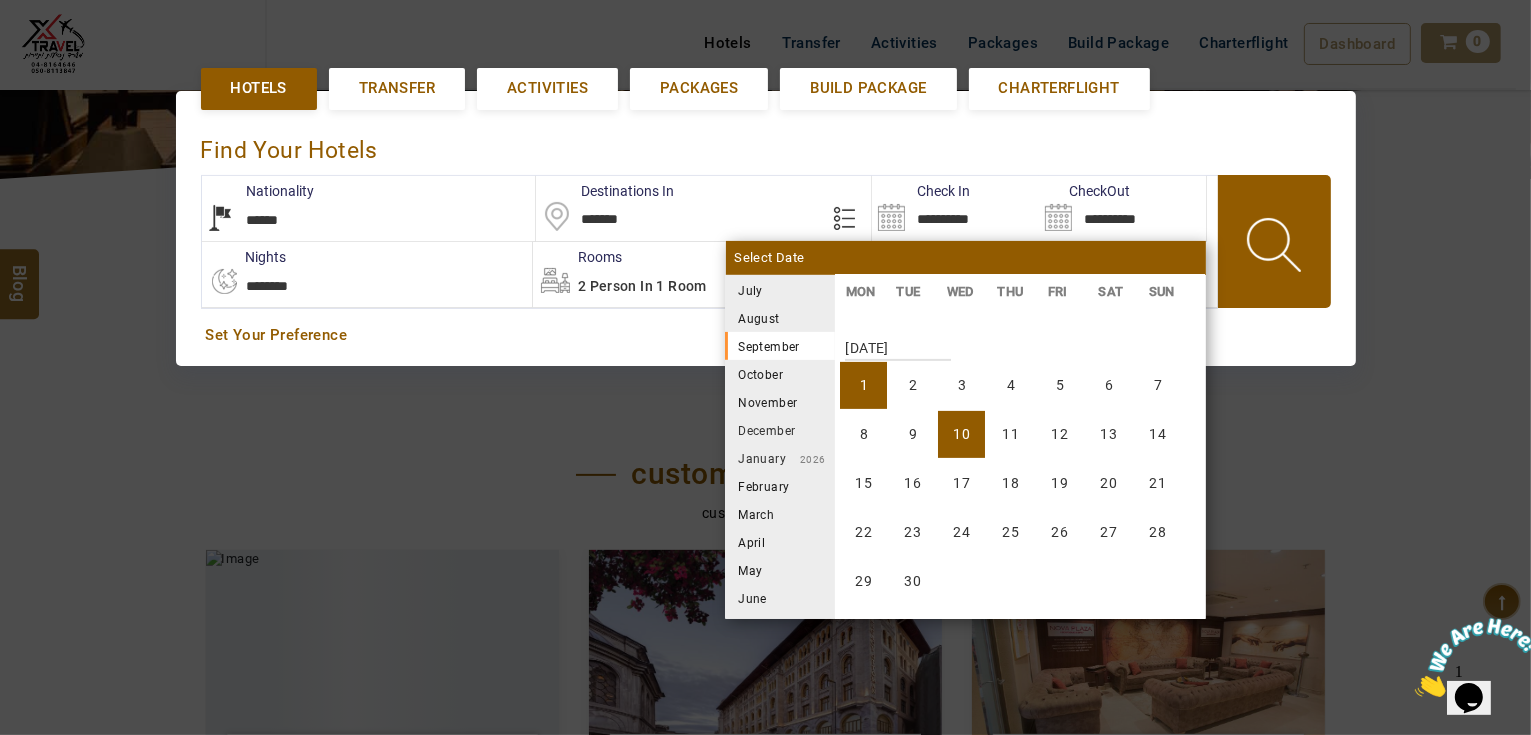 scroll, scrollTop: 740, scrollLeft: 0, axis: vertical 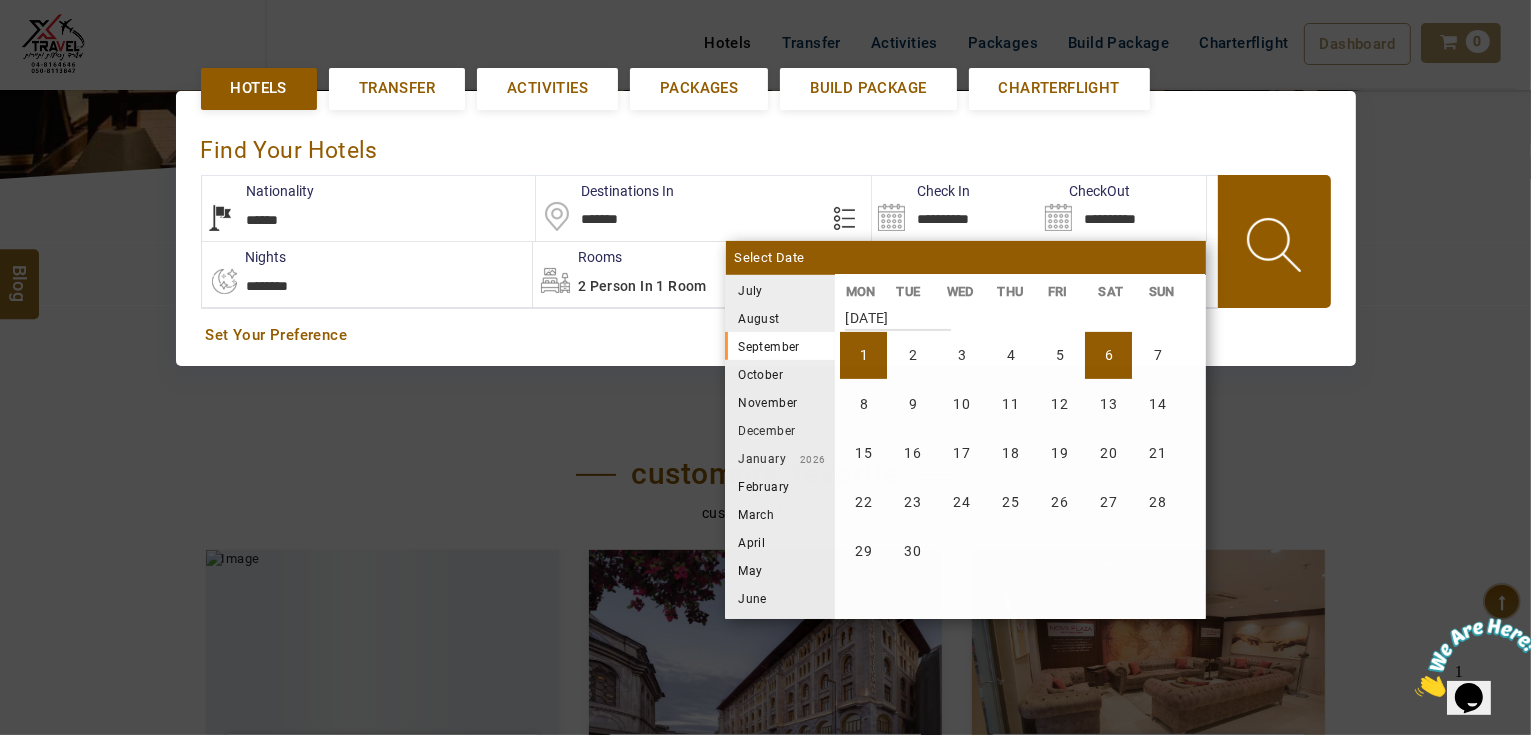 click on "6" at bounding box center (1108, 355) 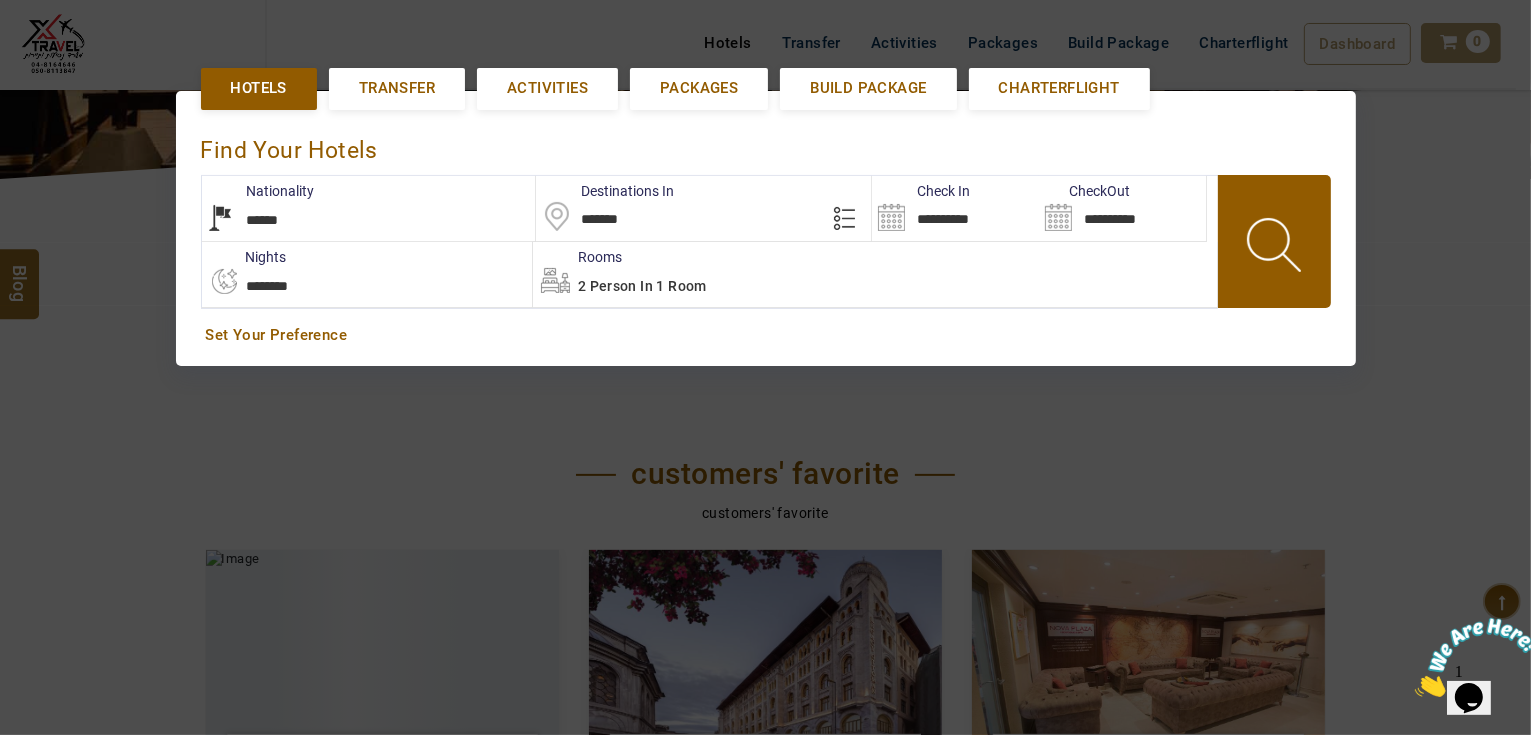 click on "**********" at bounding box center [367, 274] 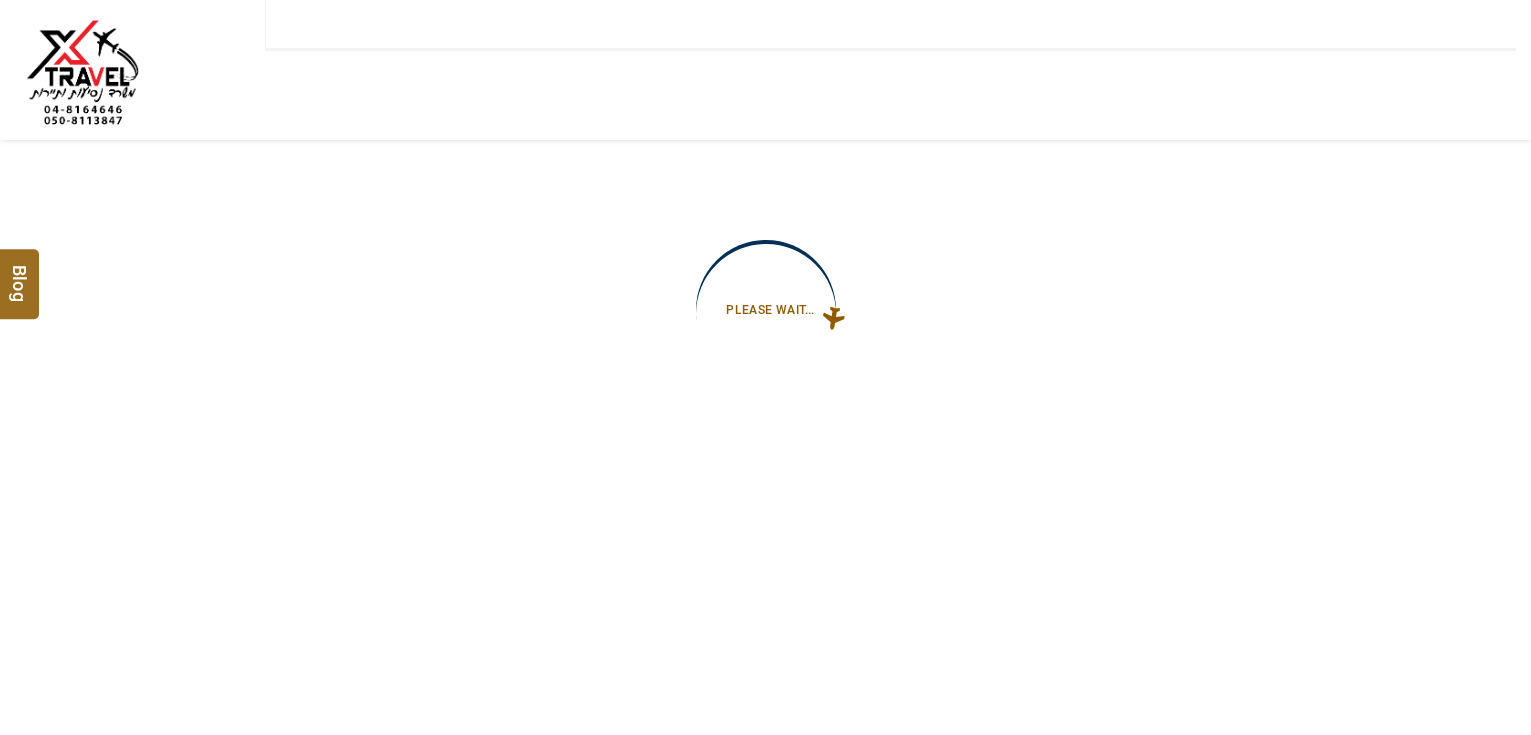 type on "**********" 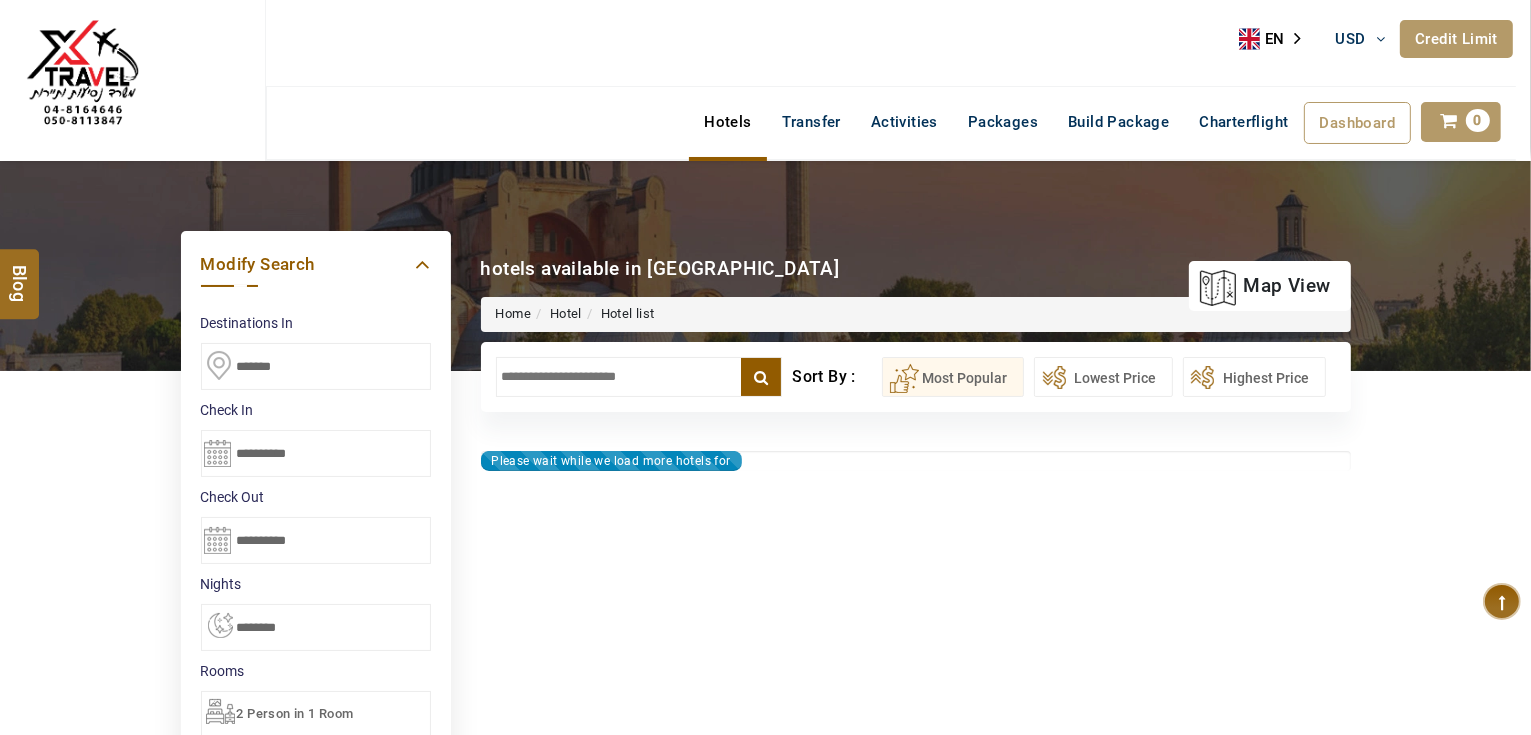 type on "**********" 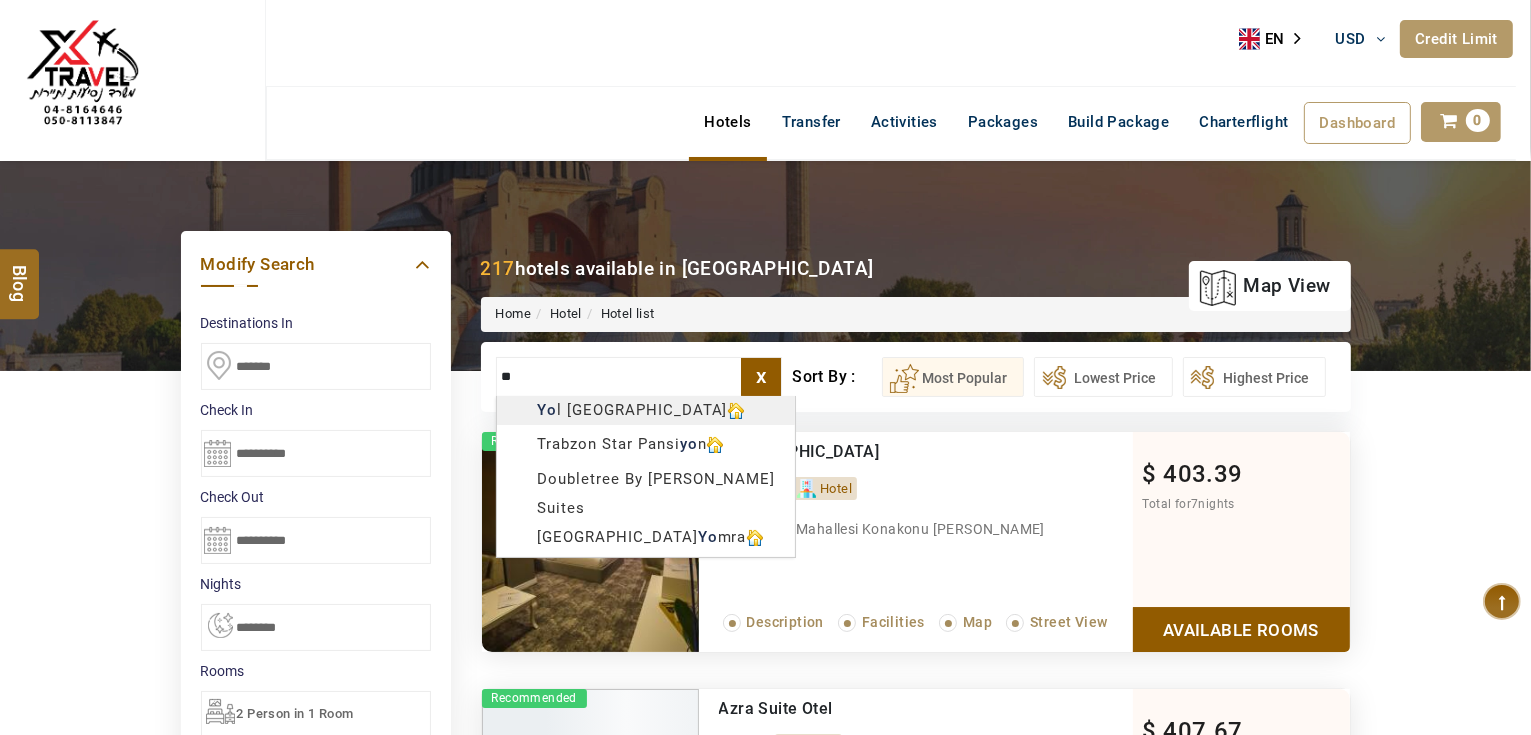click on "AHMAD JINDAWY USD AED  AED EUR  € USD  $ INR  ₹ THB  ฿ IDR  Rp BHD  BHD TRY  ₺ Credit Limit EN HE AR ES PT ZH Helpline
+971 55 344 0168 Register Now +971 55 344 0168 info@royallineholidays.com About Us What we Offer Blog Why Us Contact Hotels  Transfer Activities Packages Build Package Charterflight Dashboard My Profile My Booking My Reports My Quotation Sign Out 0 Points Redeem Now To Redeem 33539  Points Future Points  4885   Points Credit Limit Credit Limit USD 30000.00 70% Complete Used USD 24198.98 Available USD 5801.02 Setting  Looks like you haven't added anything to your cart yet Countinue Shopping ******* ****** Please Wait.. Blog demo
Remember me Forgot
password? LOG IN Don't have an account?   Register Now My Booking View/ Print/Cancel Your Booking without Signing in Submit Applying Filters...... Hotels For You Will Be Loading Soon demo
In A Few Moment, You Will Be Celebrating Best Hotel options galore ! Check In   CheckOut Rooms Rooms Please Wait X 1" at bounding box center (765, 1137) 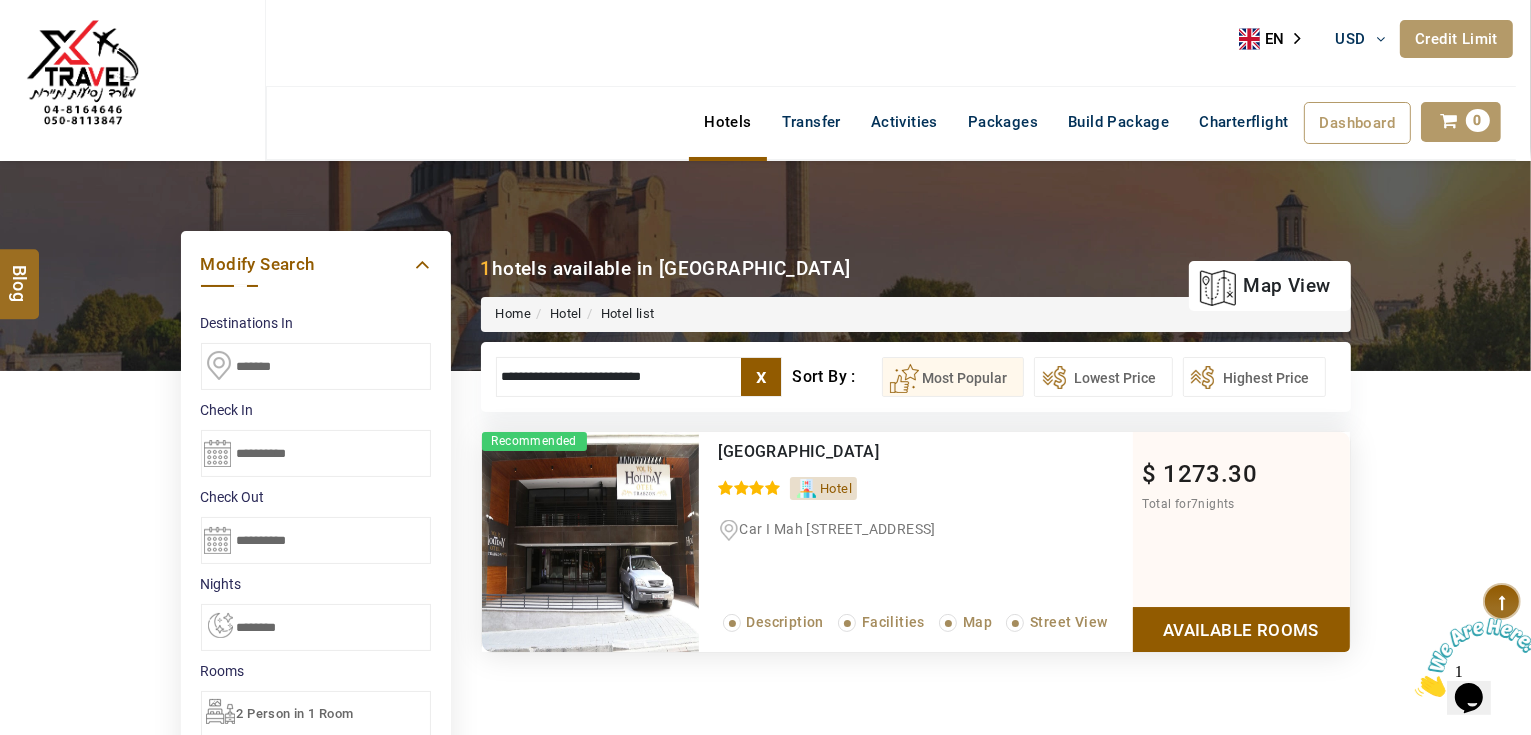 scroll, scrollTop: 0, scrollLeft: 0, axis: both 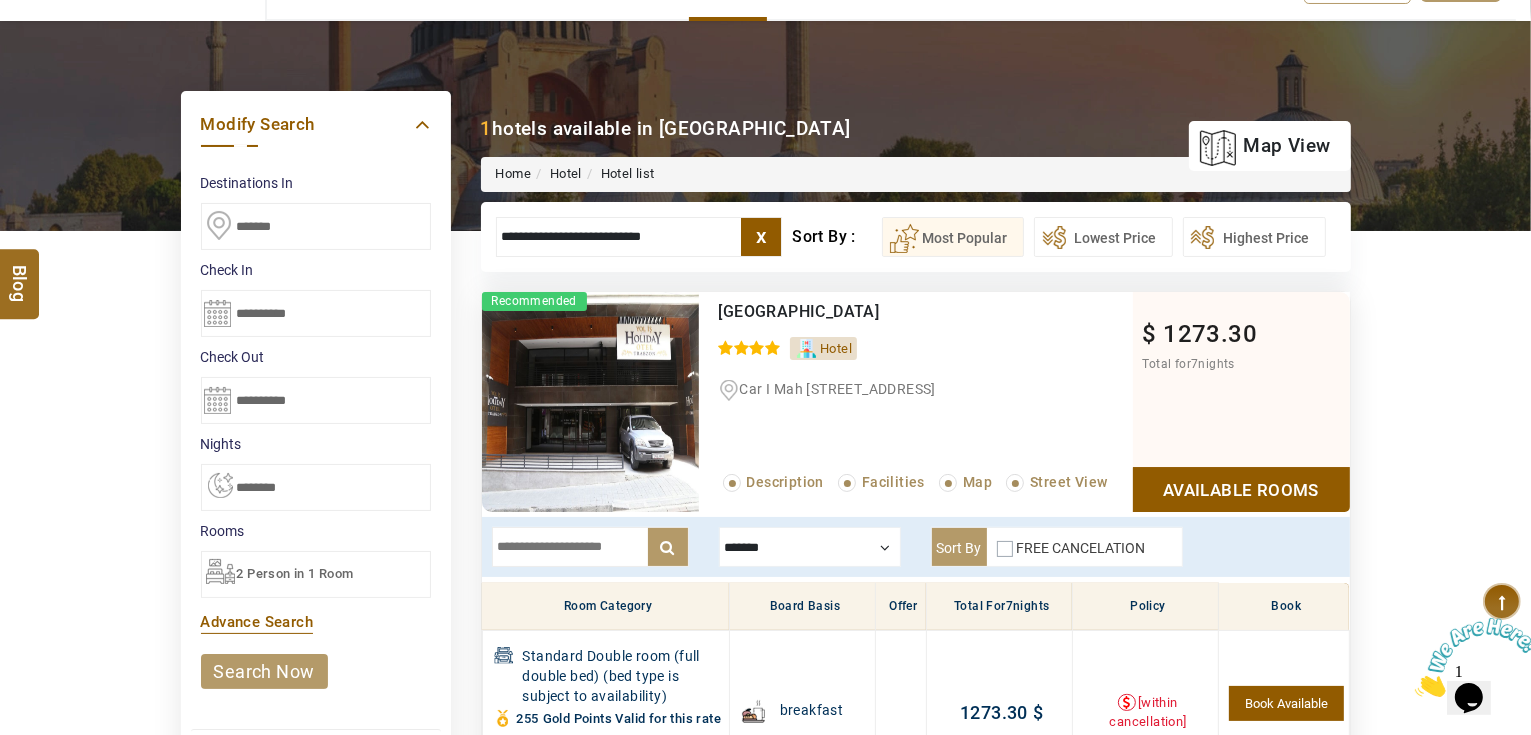 click on "**********" at bounding box center [639, 237] 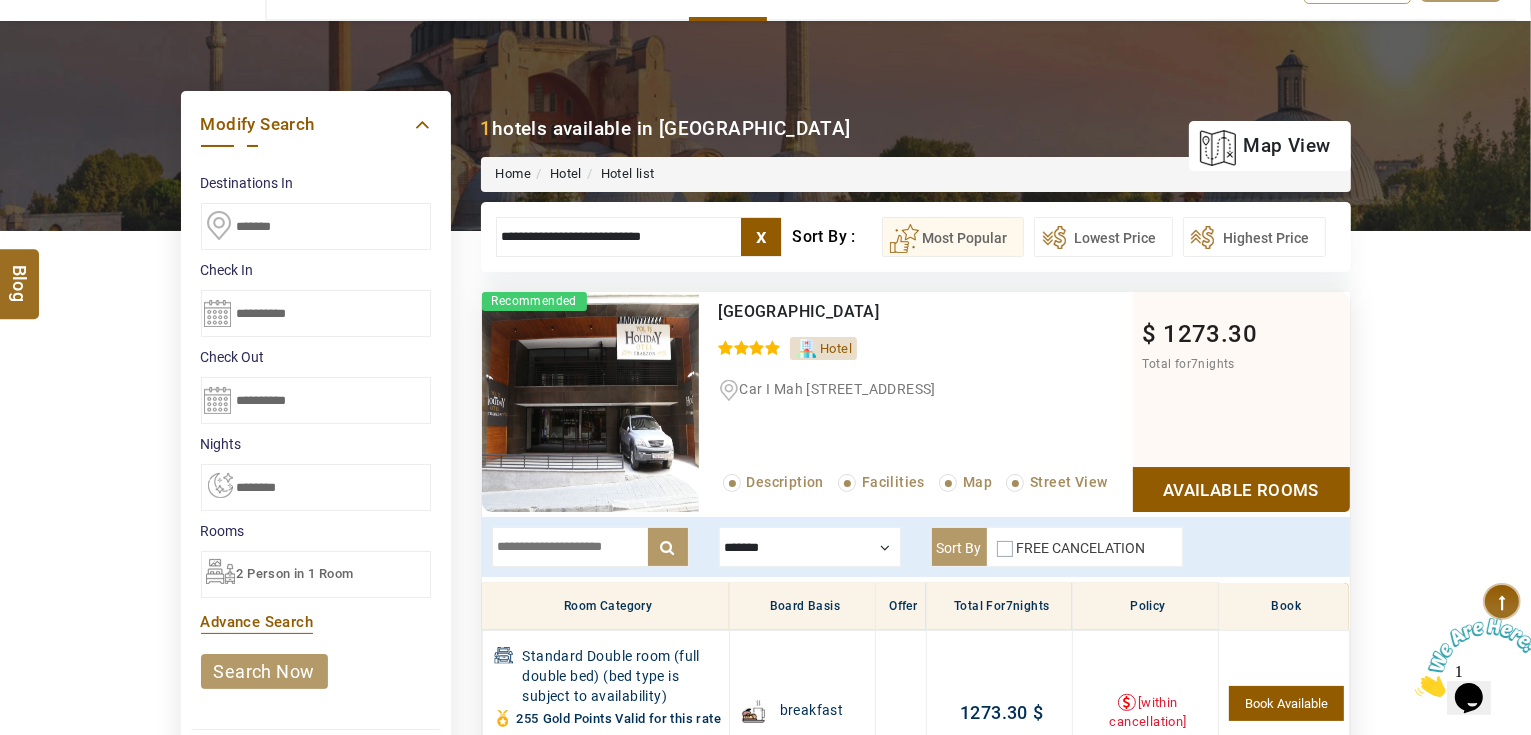 click on "**********" at bounding box center (639, 237) 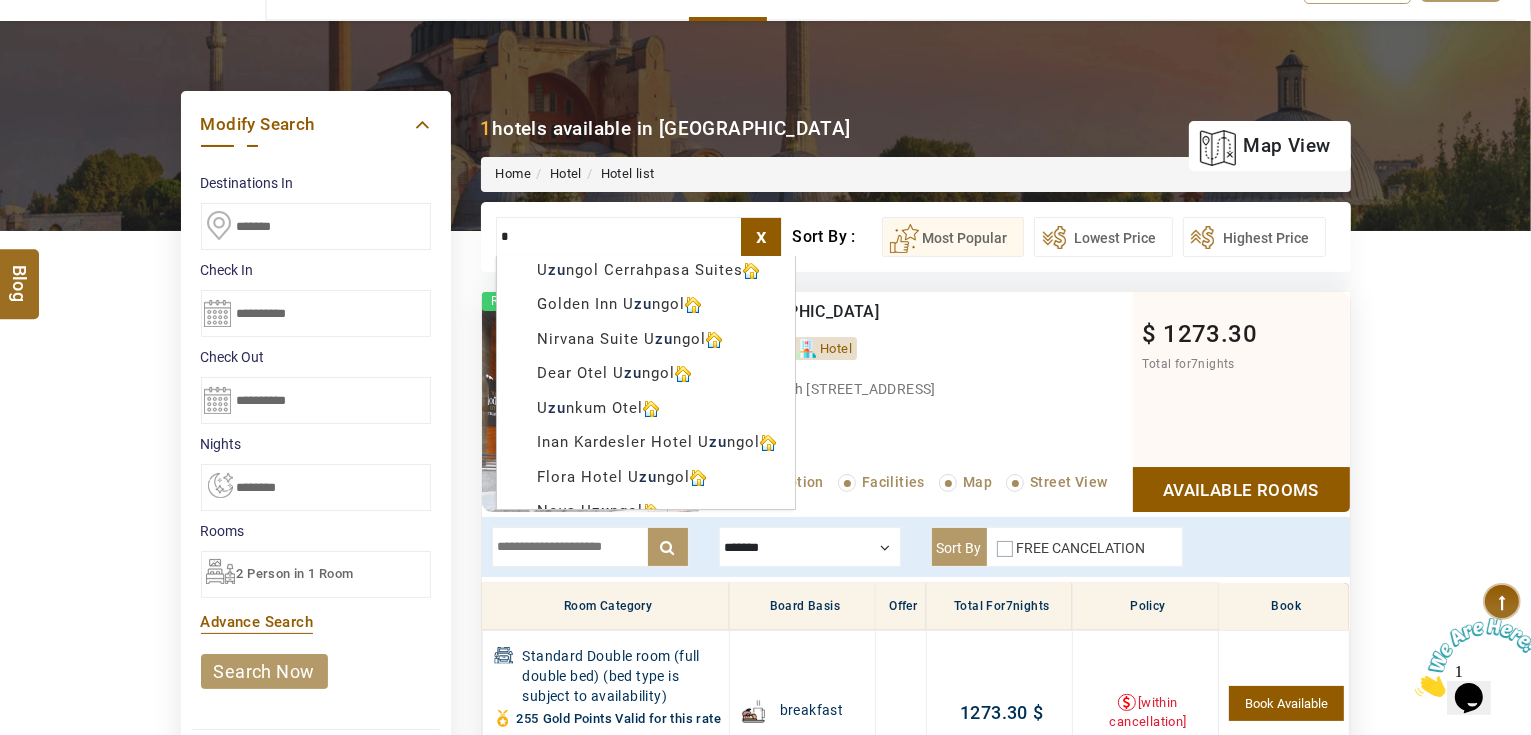 type on "**" 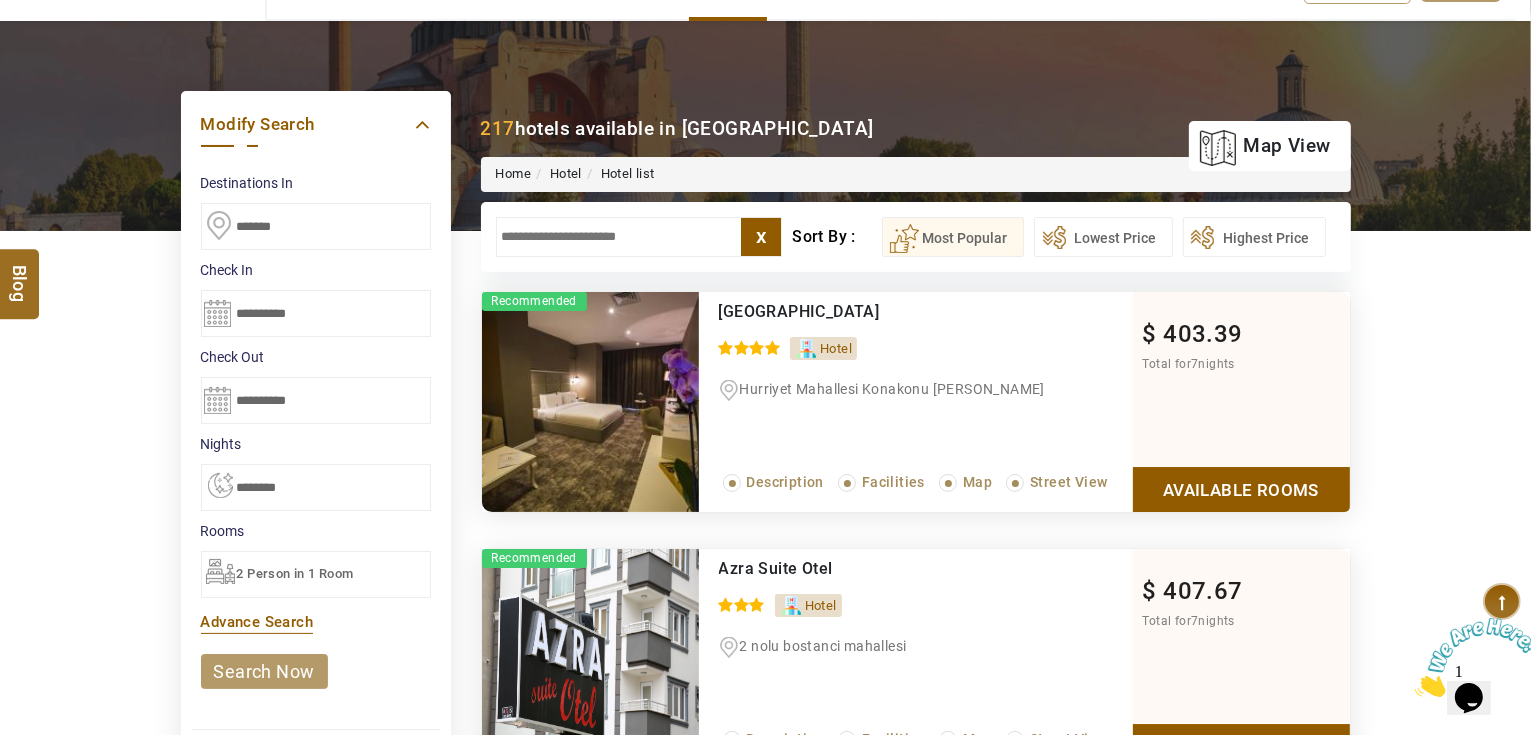 type 